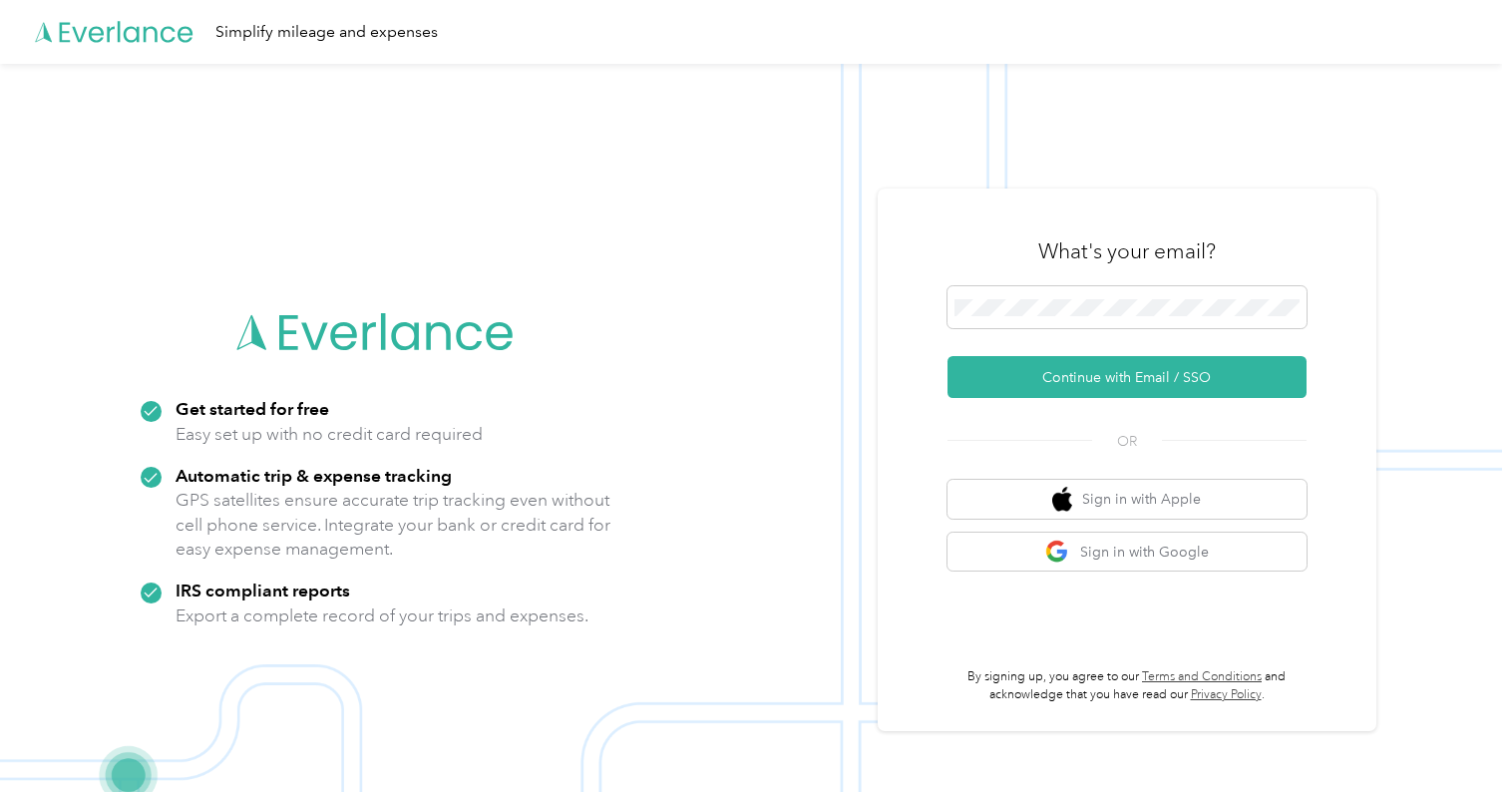scroll, scrollTop: 0, scrollLeft: 0, axis: both 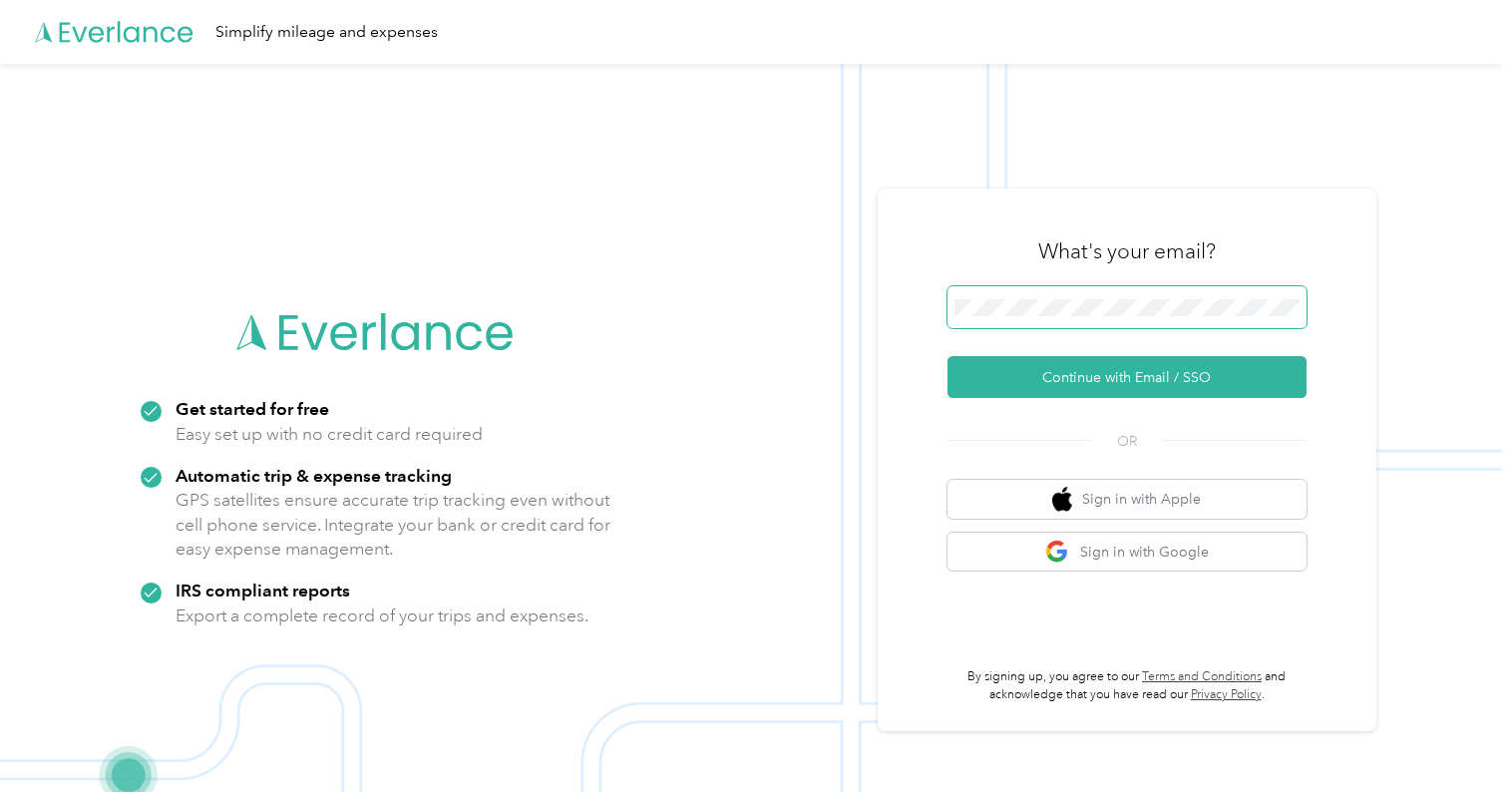 click at bounding box center [0, 856] 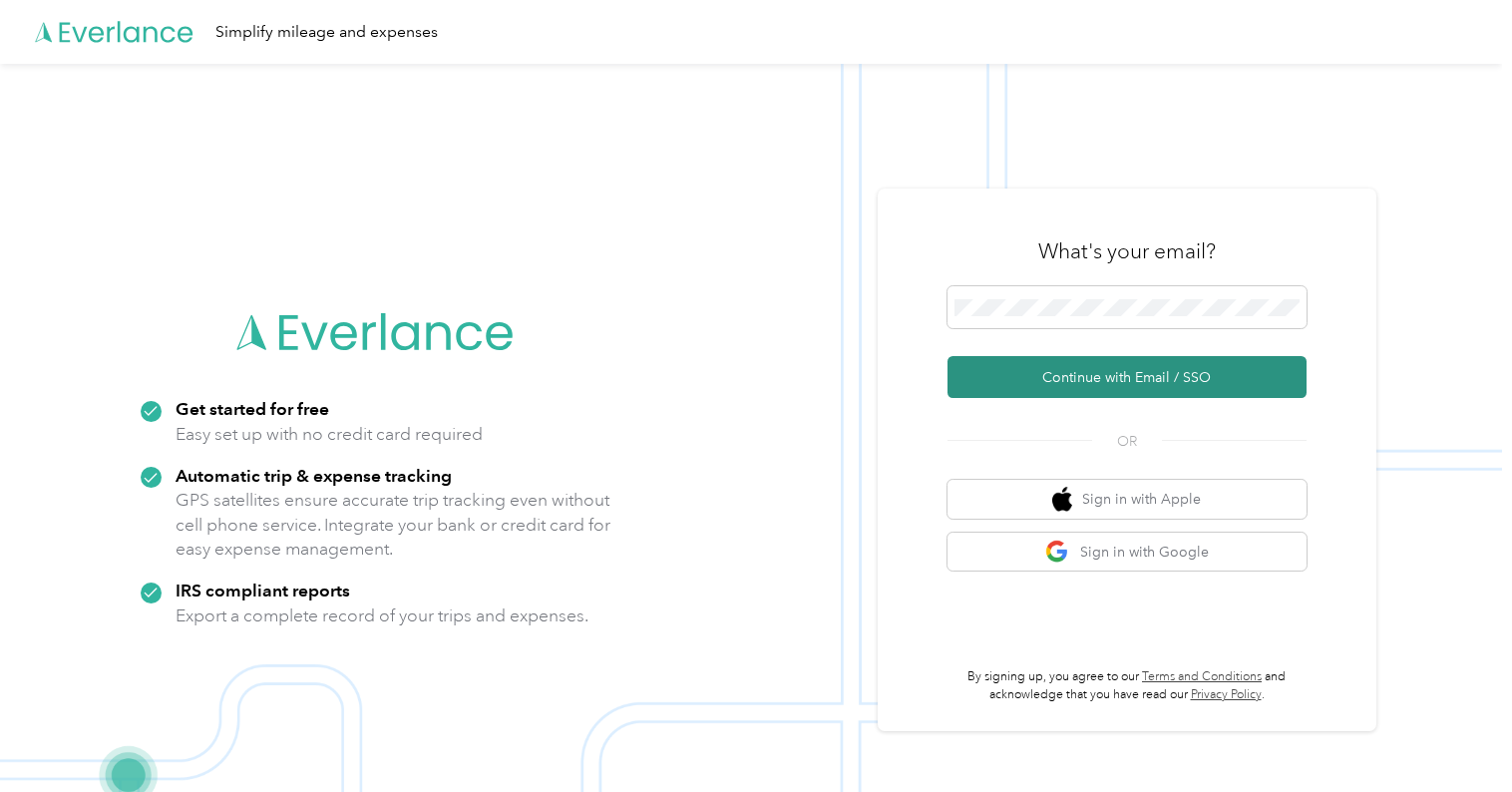 click on "Continue with Email / SSO" at bounding box center (1127, 377) 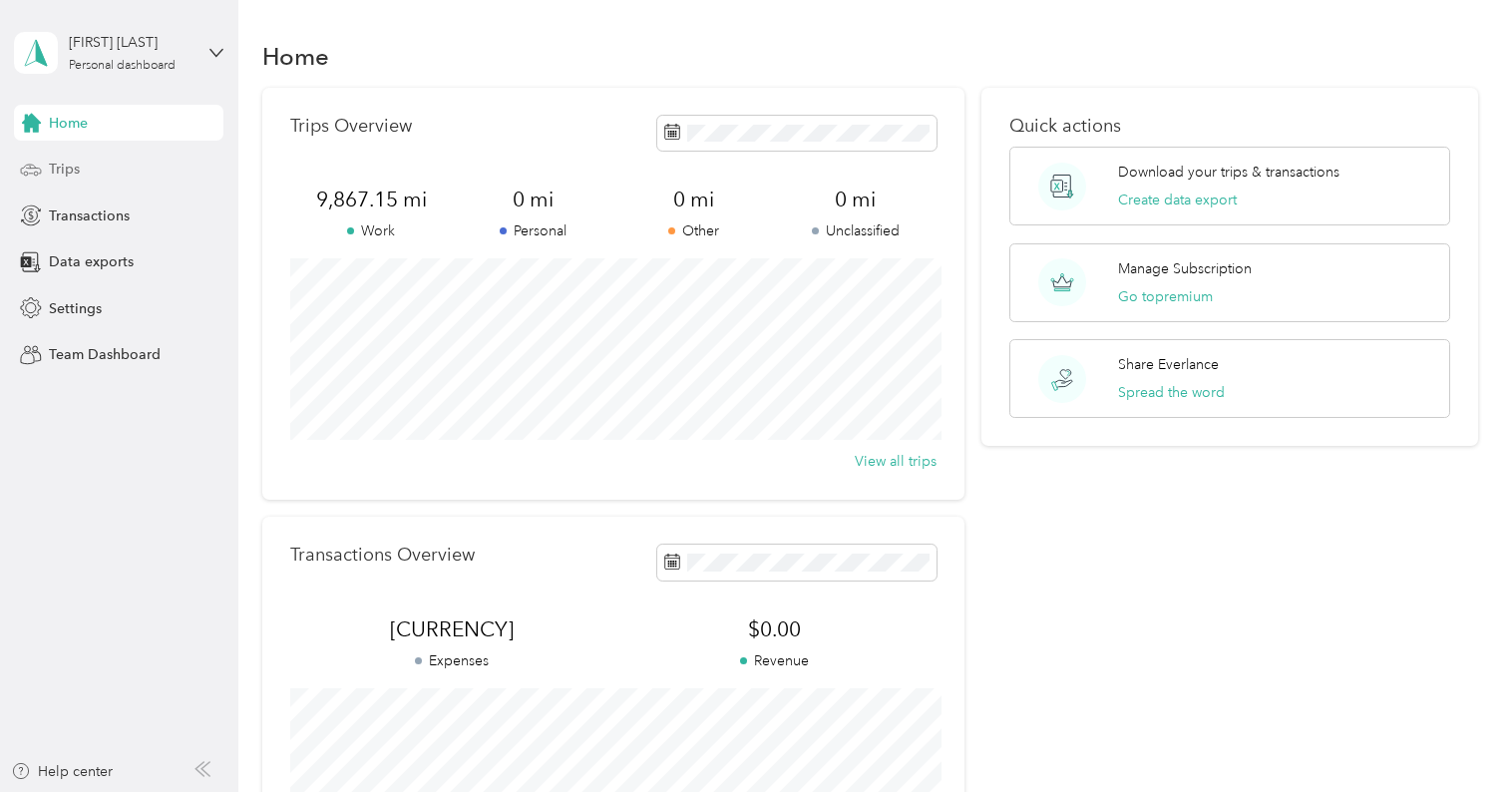 click on "Trips" at bounding box center (64, 169) 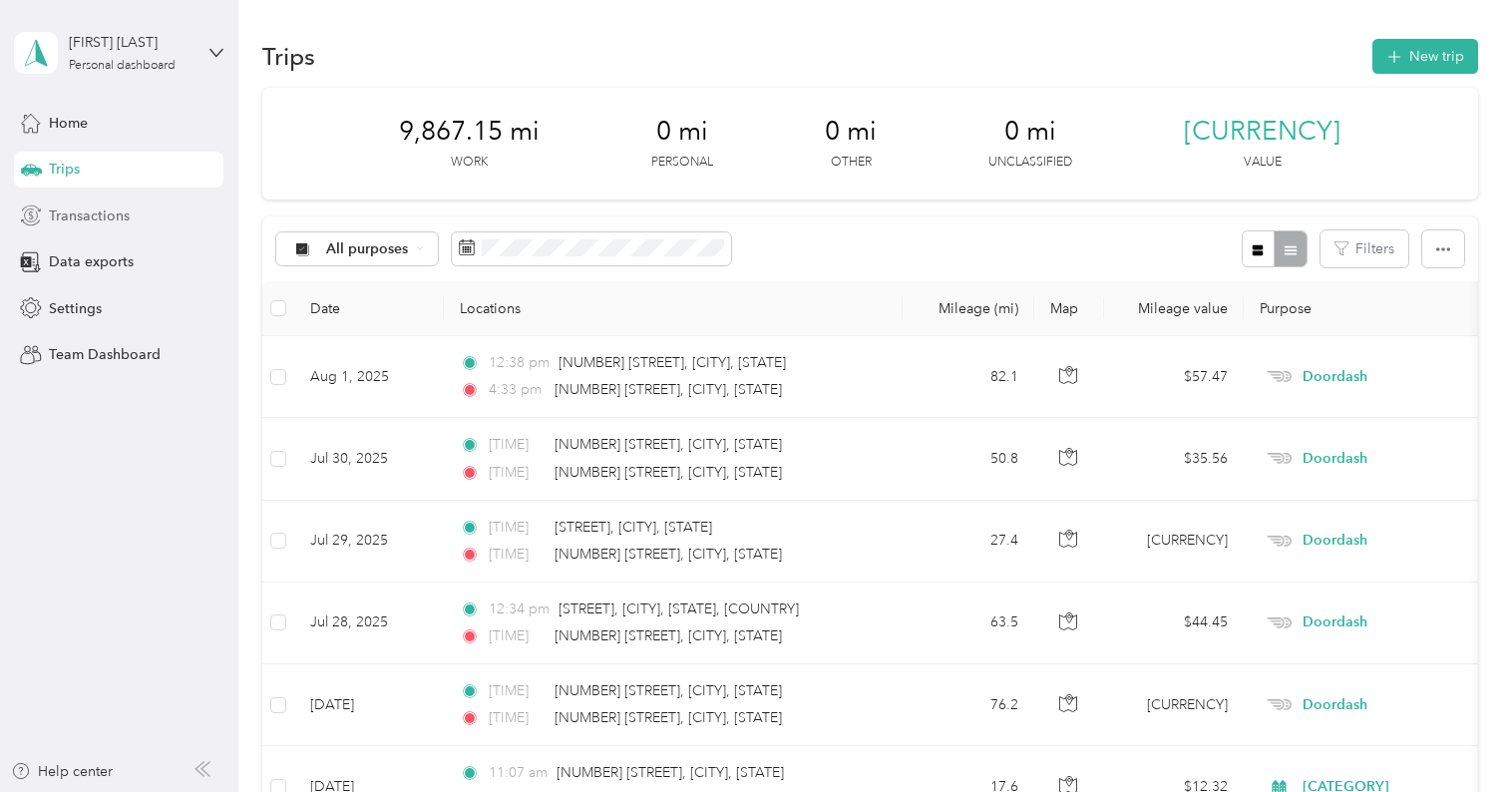 click on "Transactions" at bounding box center (89, 215) 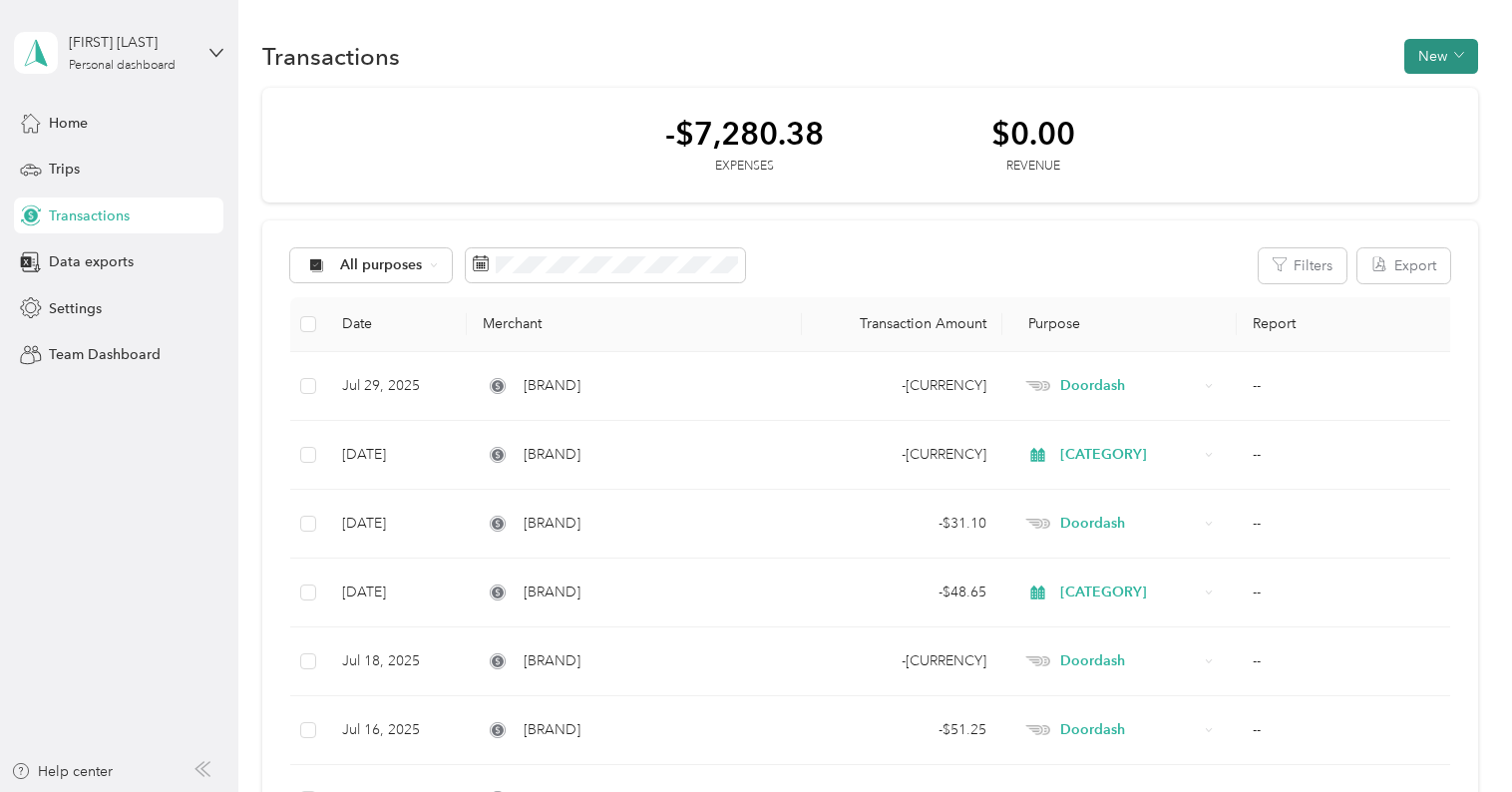 click on "New" at bounding box center [1441, 56] 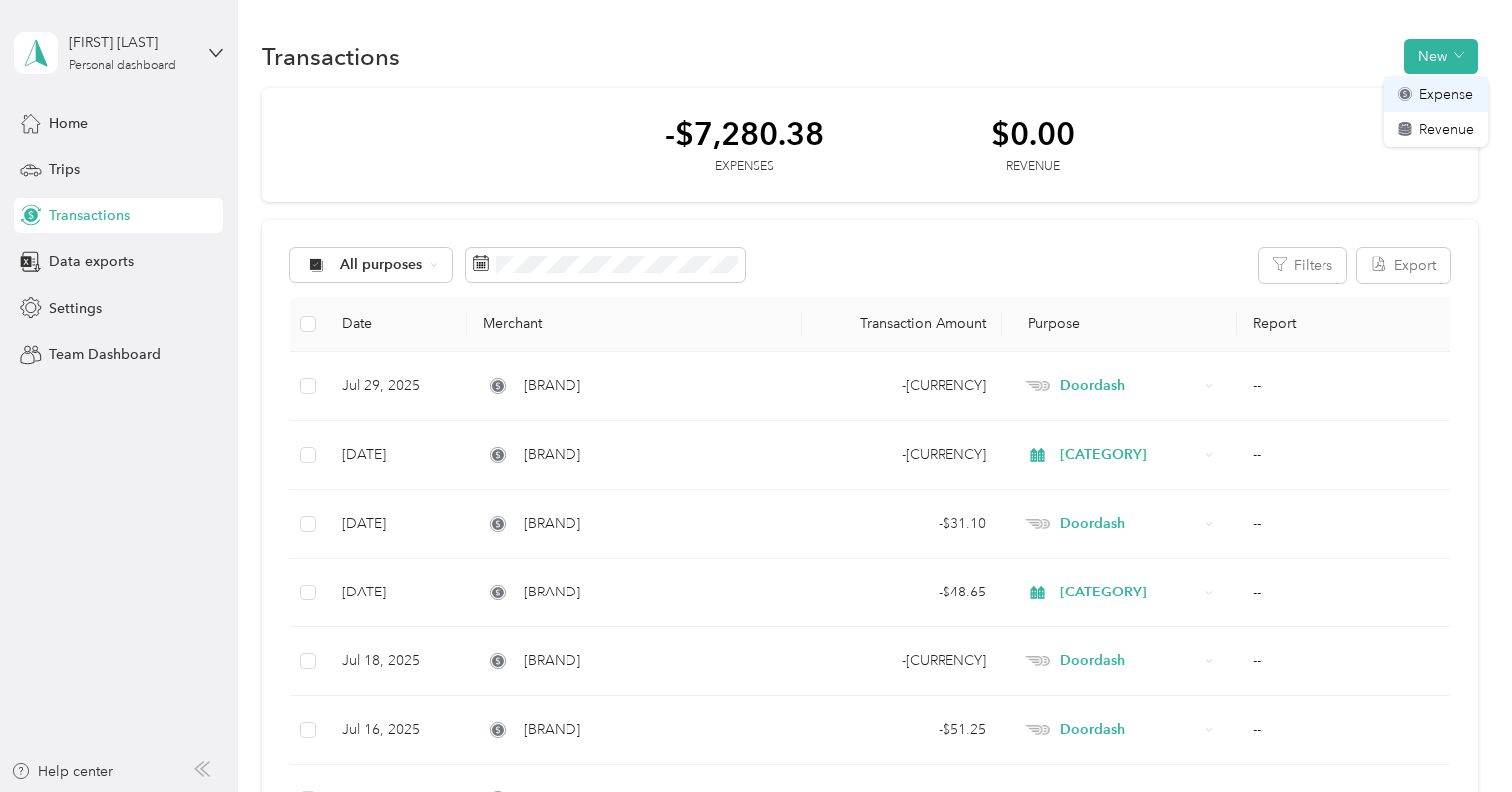 click on "Expense" at bounding box center [1436, 94] 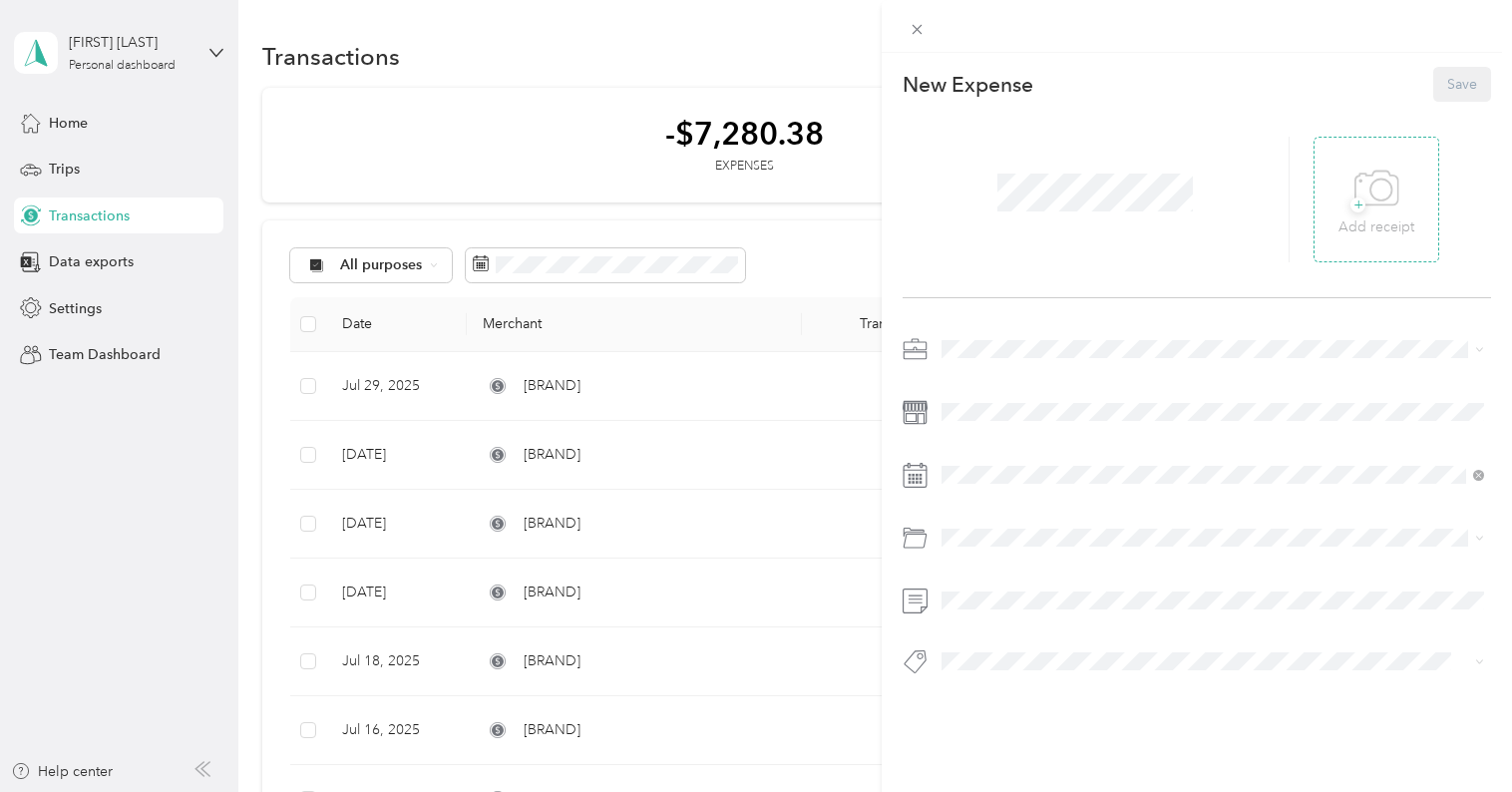 click 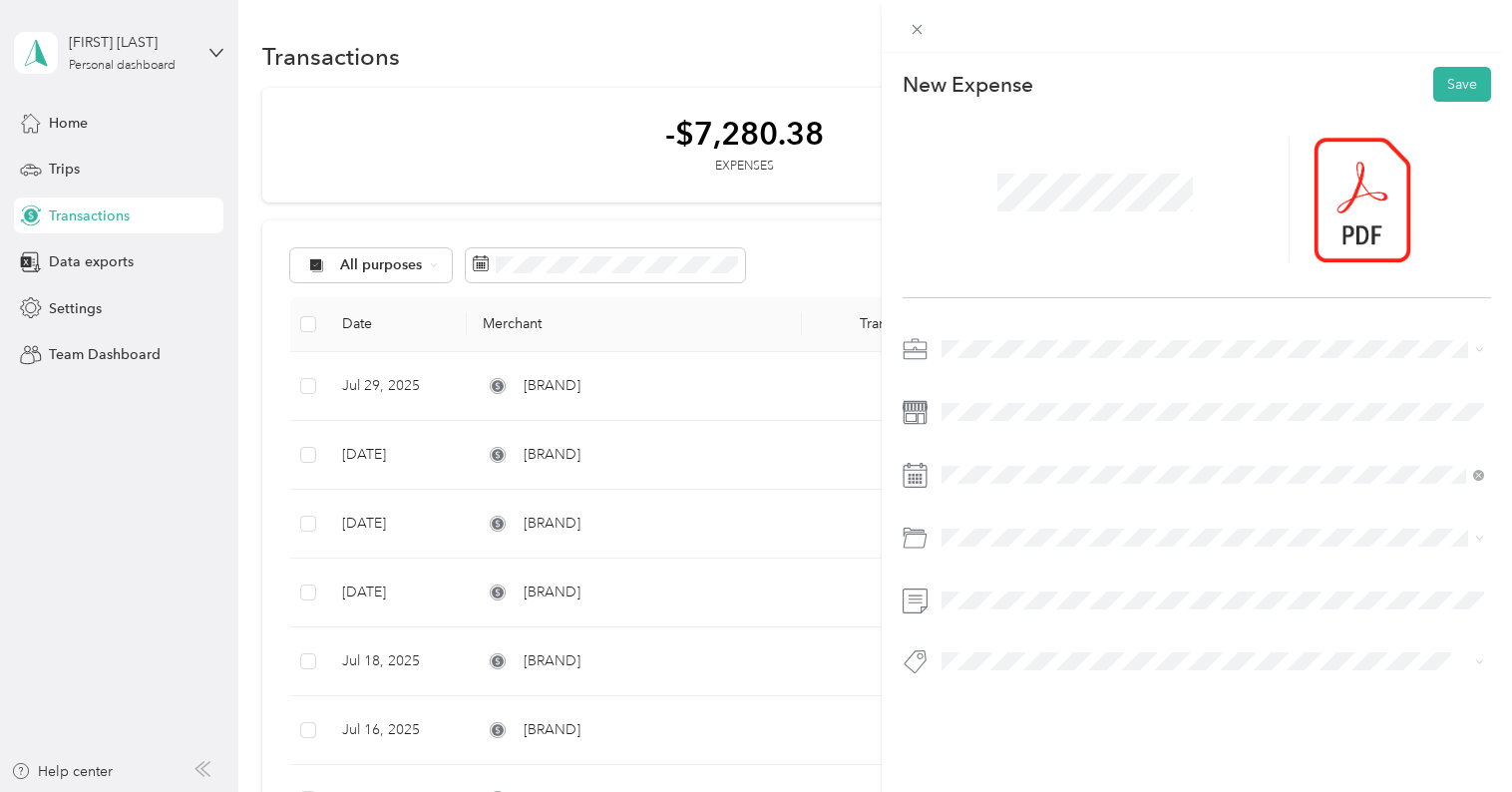 click at bounding box center [1213, 349] 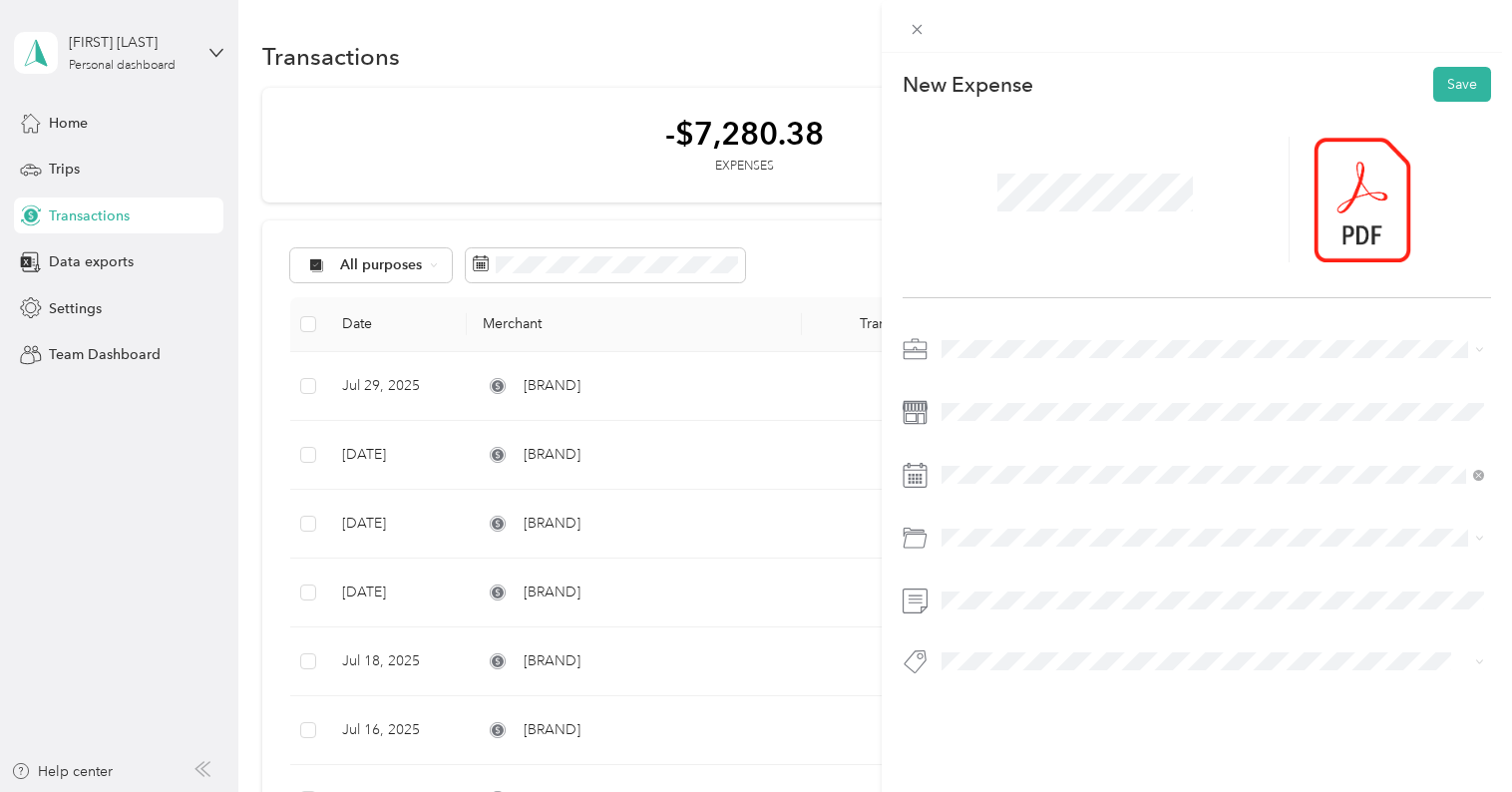 click on "Doordash" at bounding box center (1213, 485) 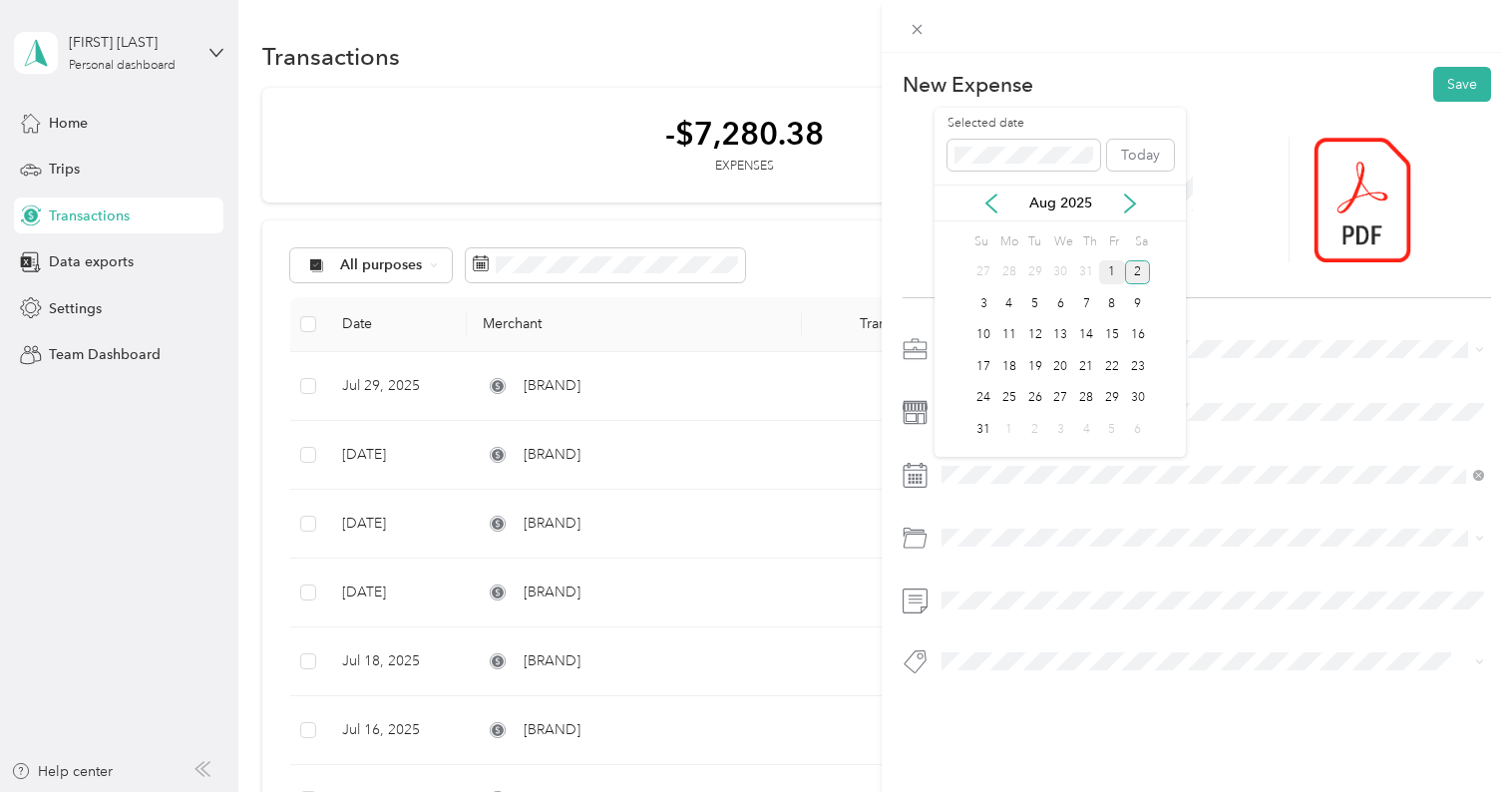 click on "1" at bounding box center (1112, 272) 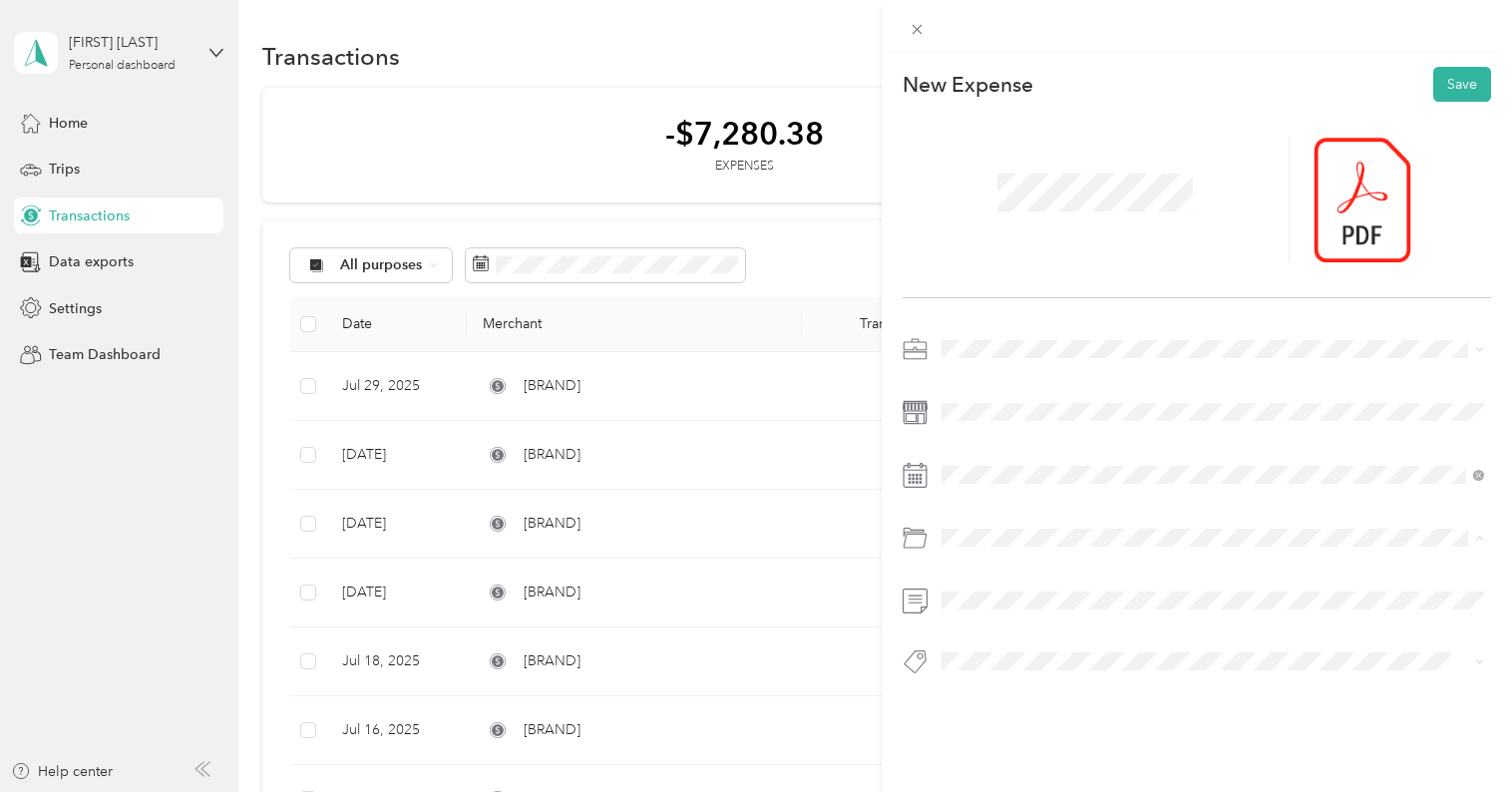 click on "Gasoline" at bounding box center [1213, 303] 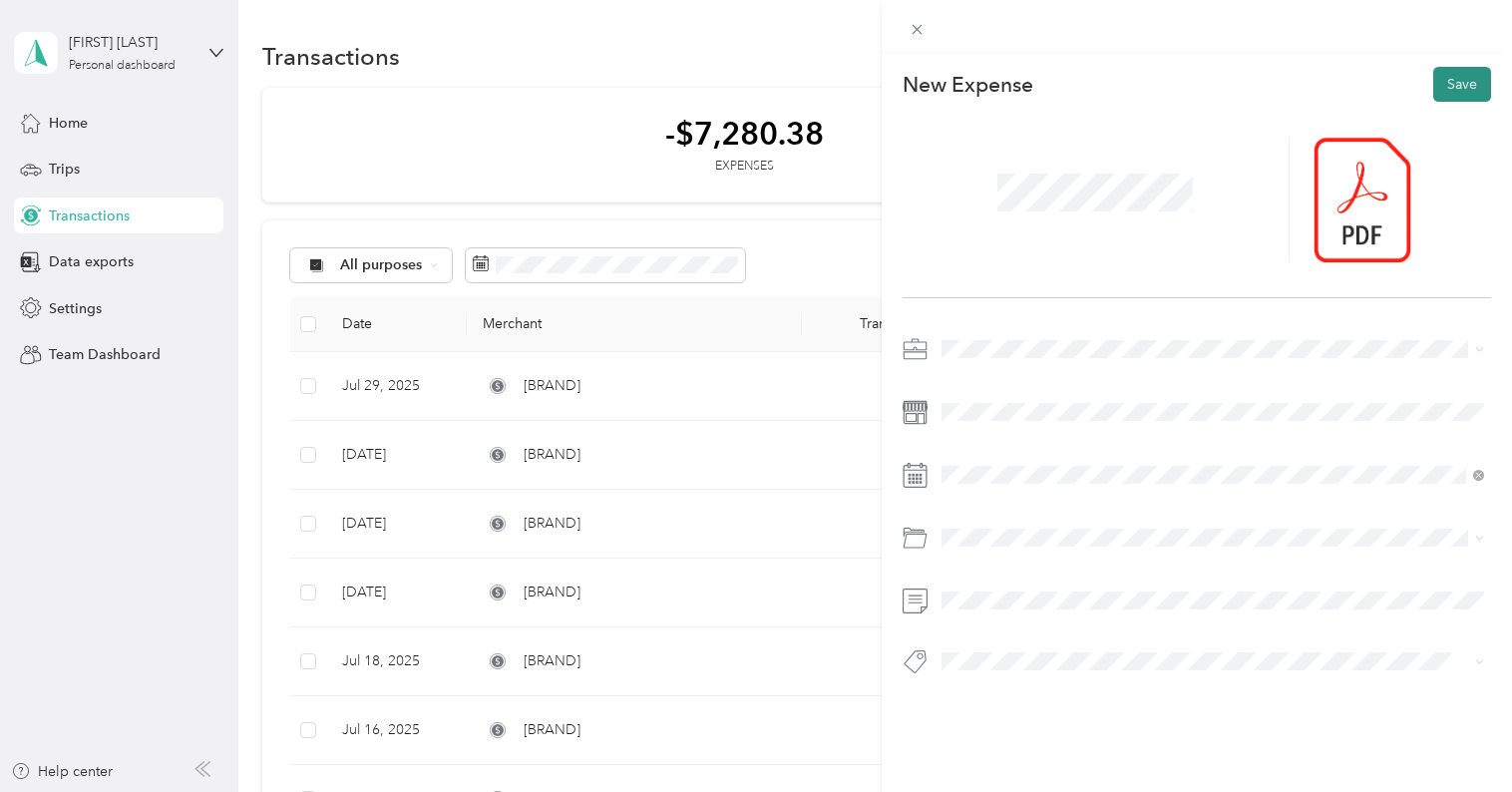 click on "Save" at bounding box center (1462, 84) 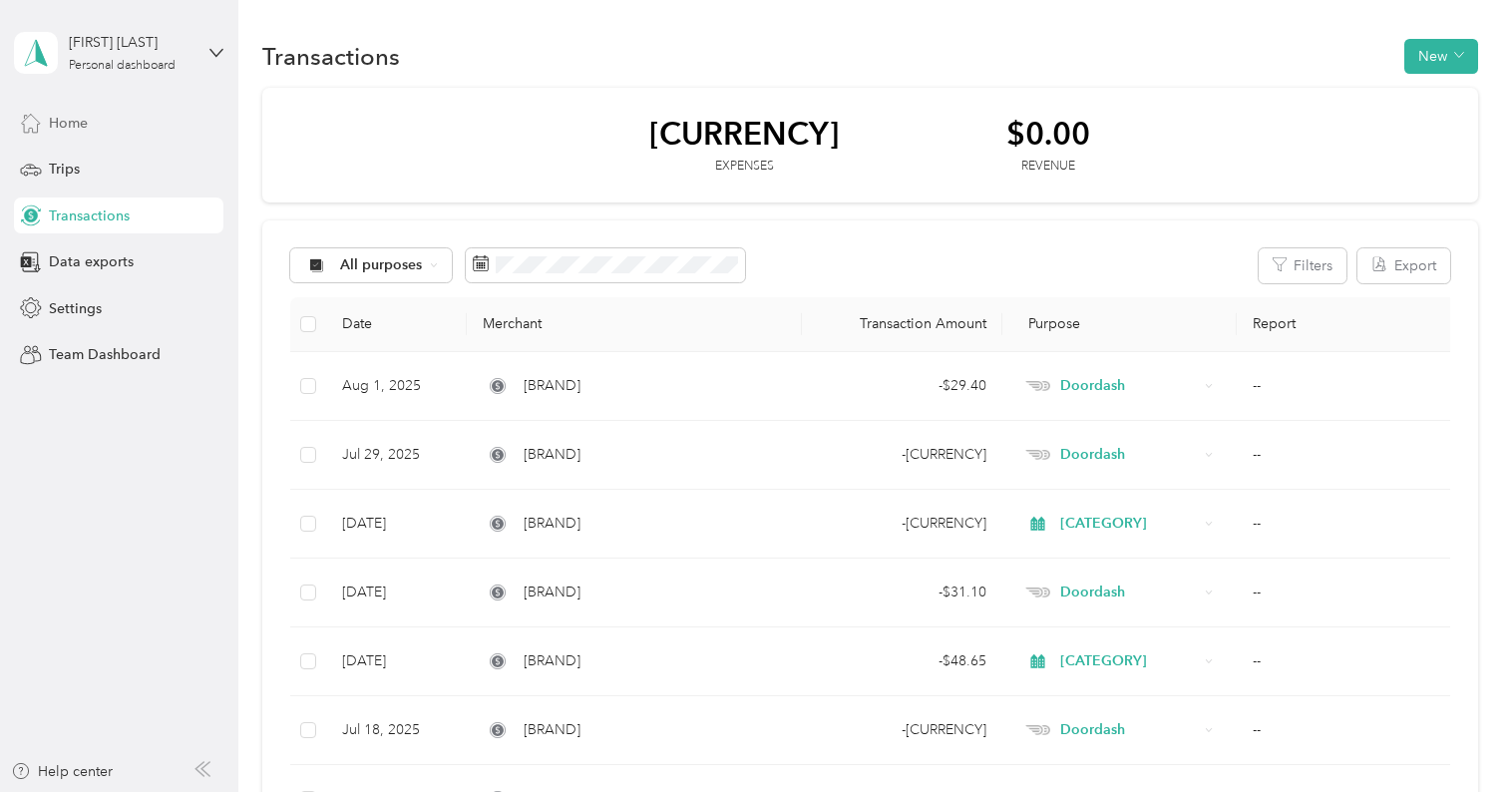 click on "Home" at bounding box center [68, 123] 